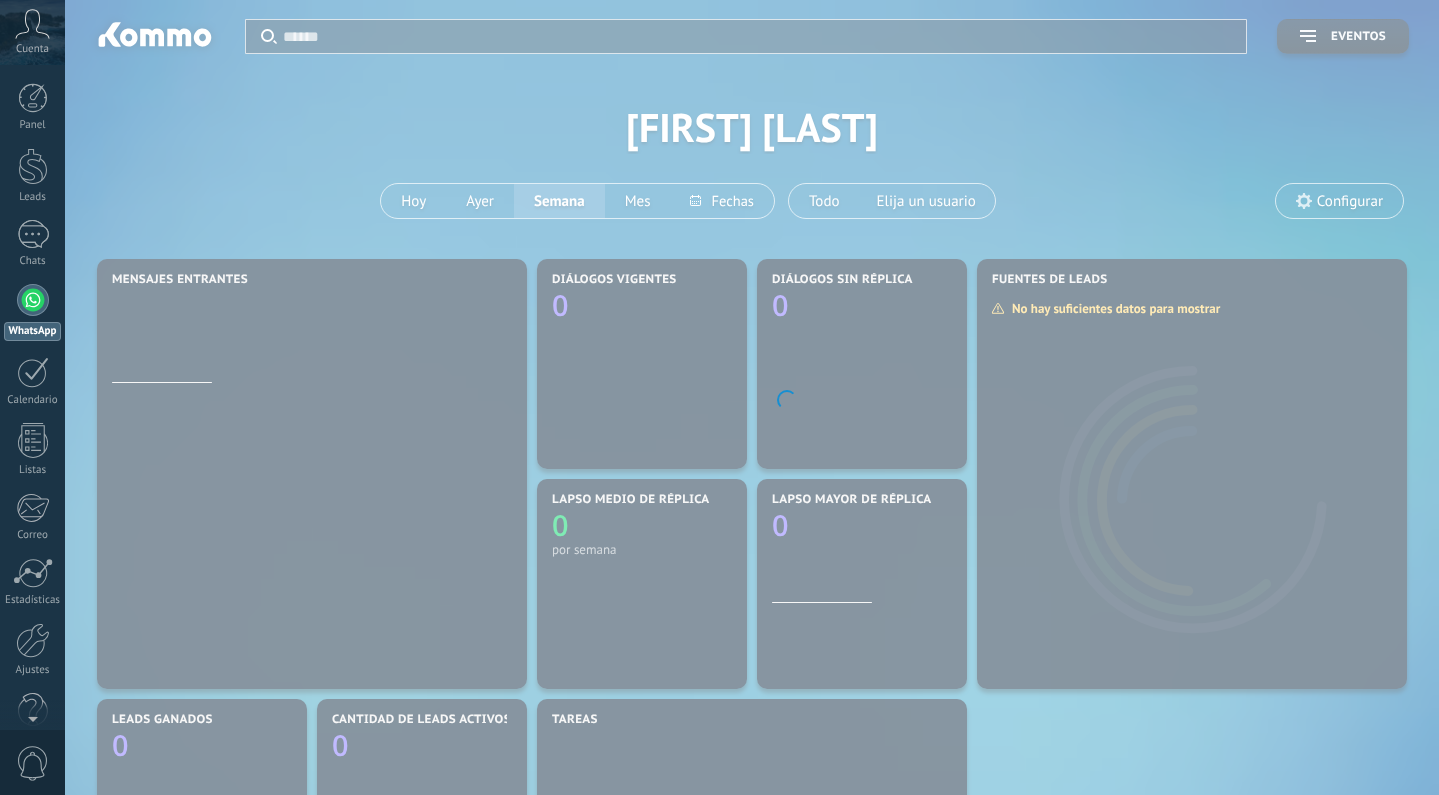scroll, scrollTop: 0, scrollLeft: 0, axis: both 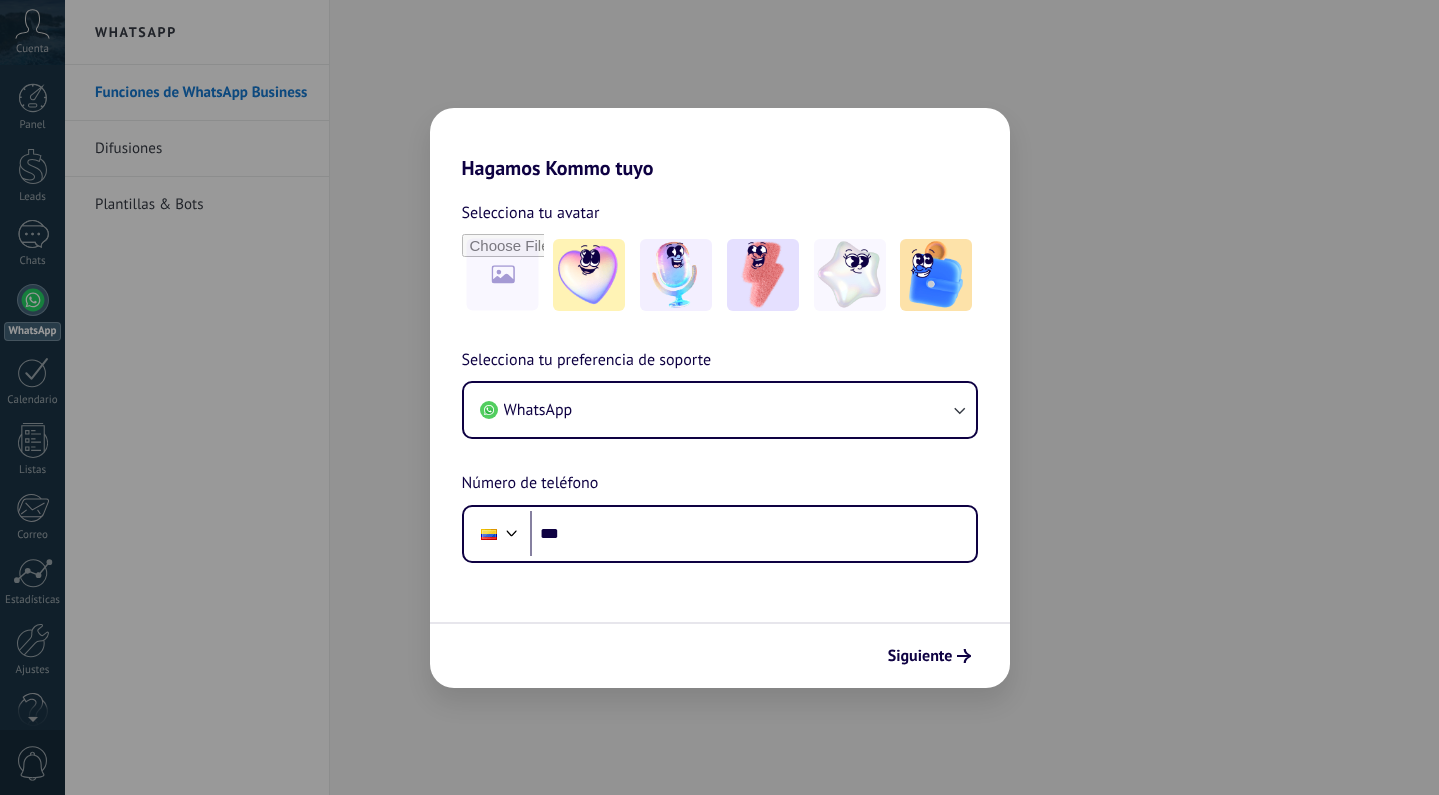 click on "Hagamos Kommo tuyo Selecciona tu avatar Selecciona tu preferencia de soporte WhatsApp Número de teléfono Phone *** Siguiente" at bounding box center (719, 397) 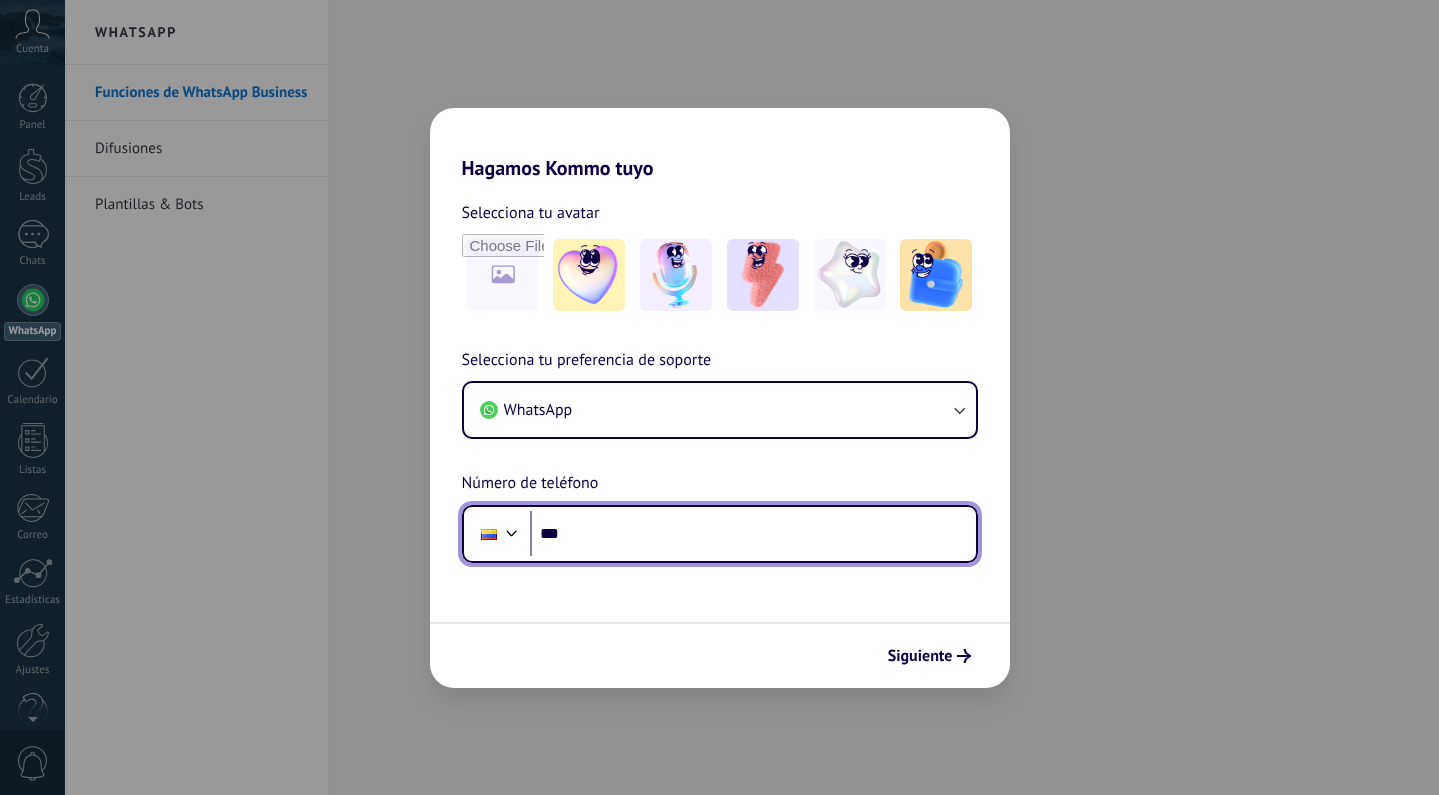 click on "***" at bounding box center (753, 534) 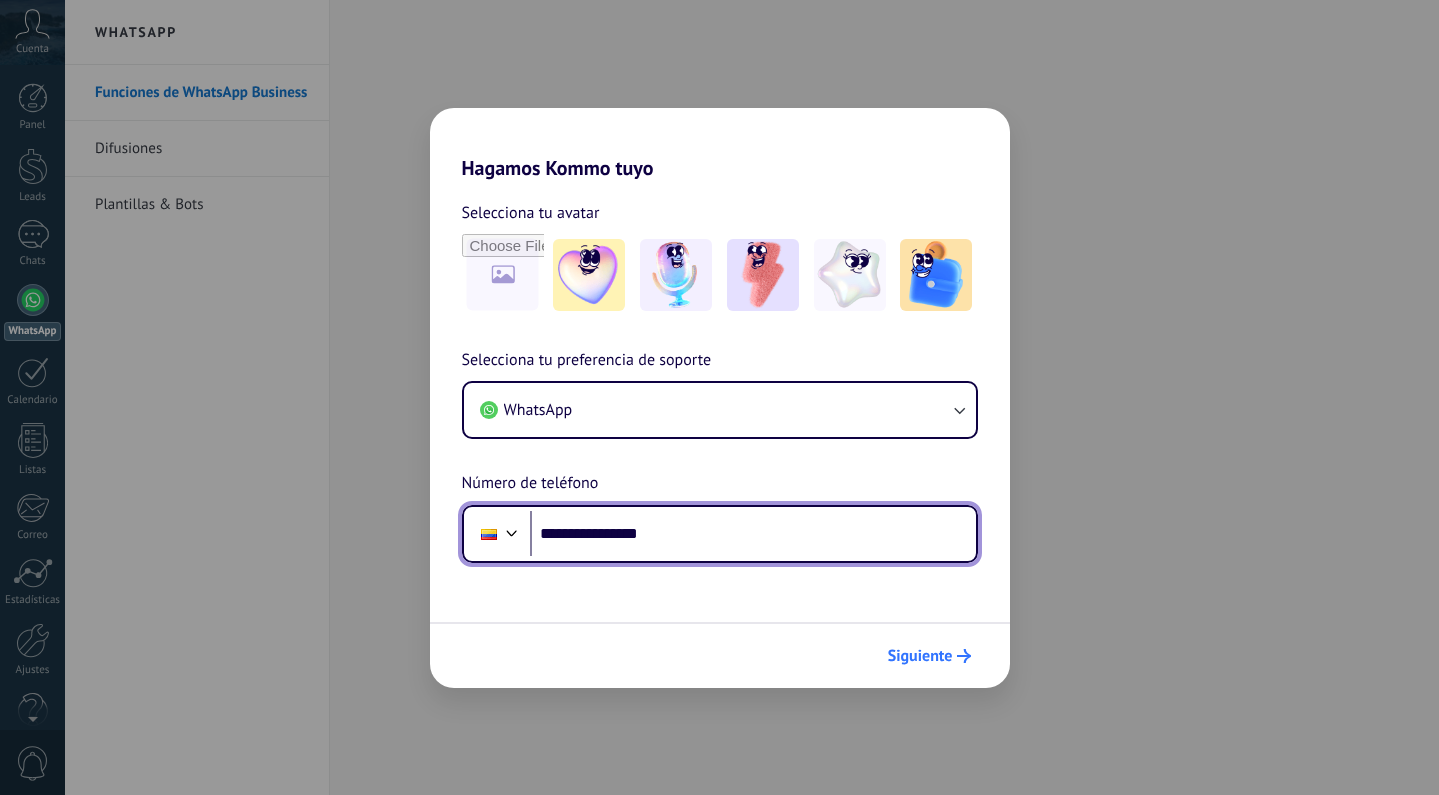 type on "**********" 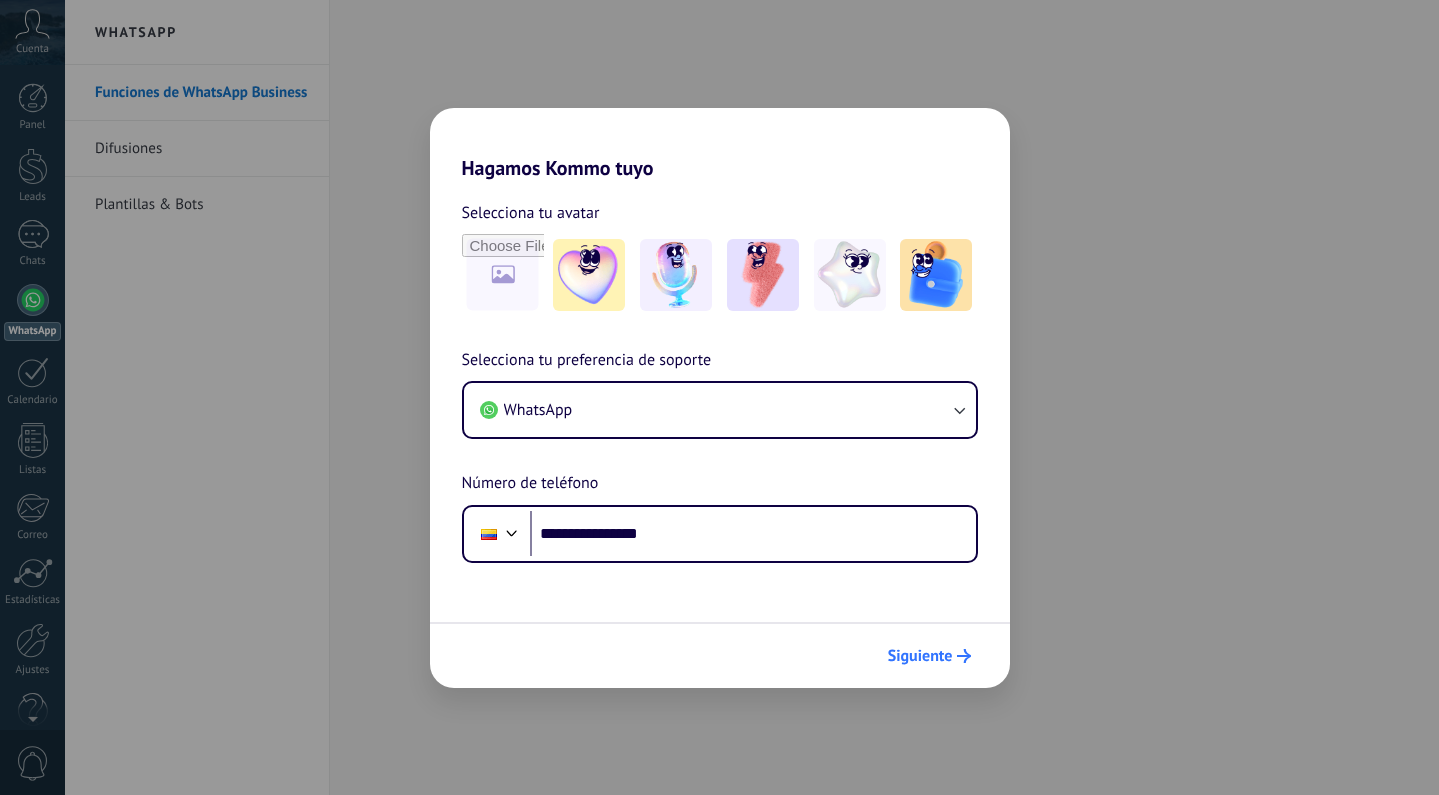 click on "Siguiente" at bounding box center (920, 656) 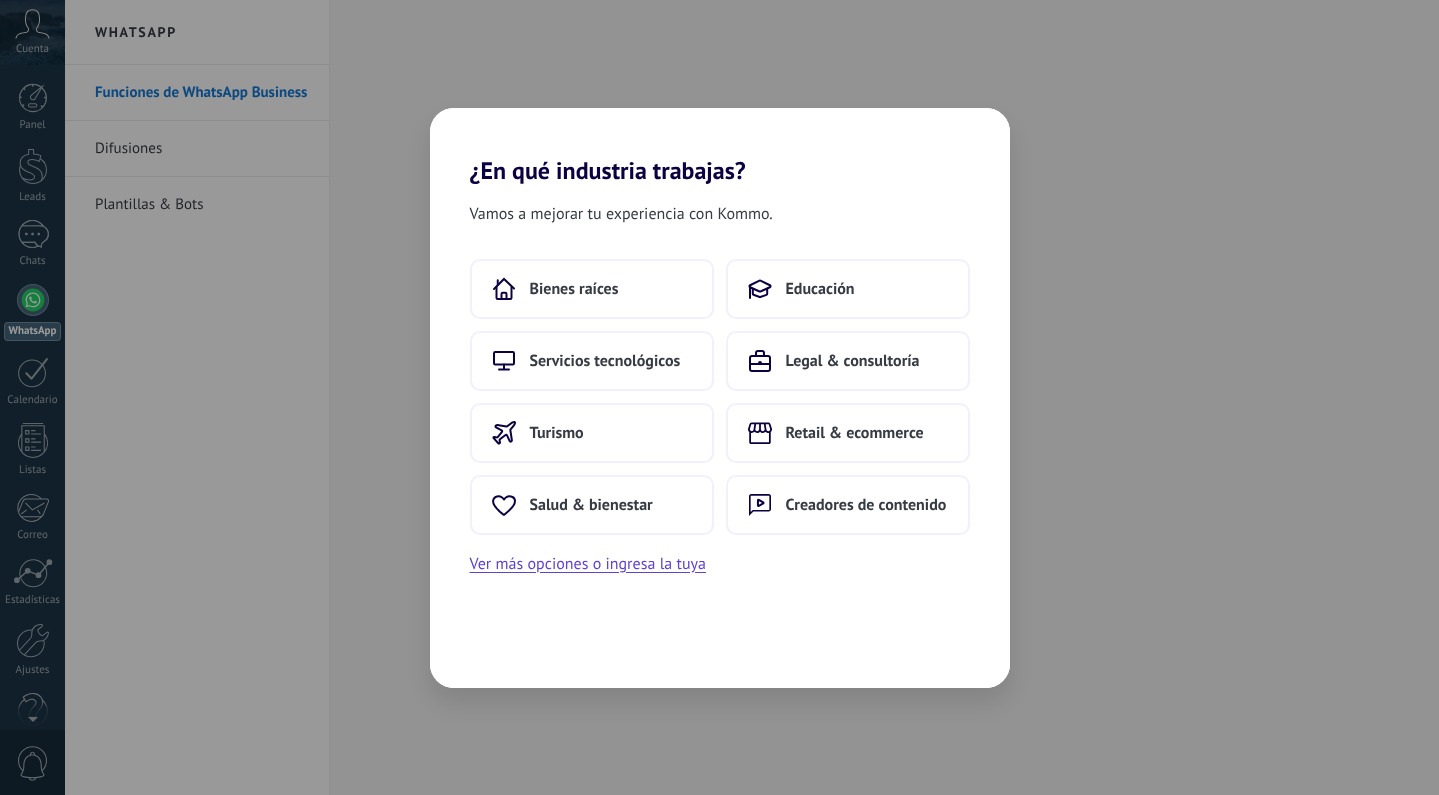 scroll, scrollTop: 0, scrollLeft: 0, axis: both 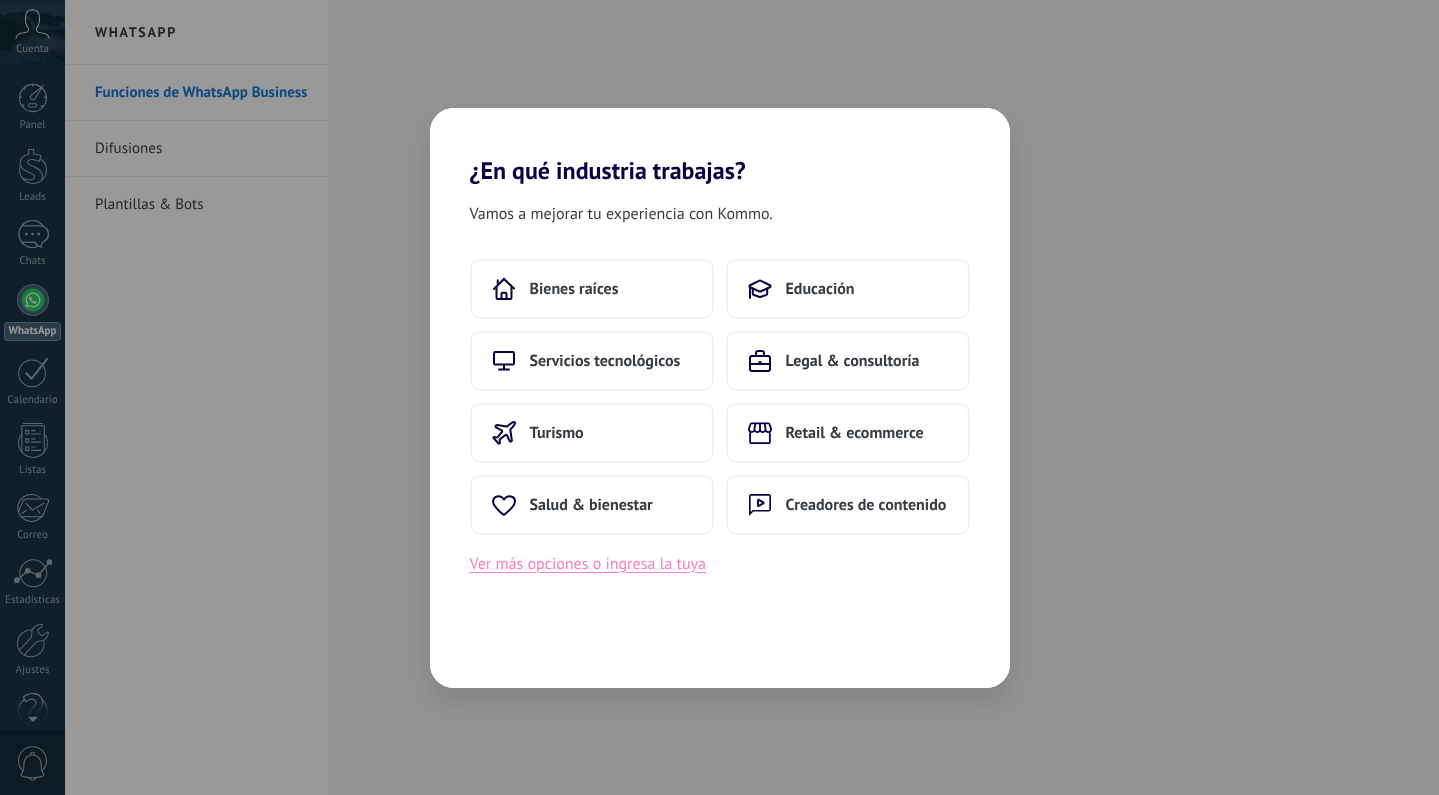 click on "Ver más opciones o ingresa la tuya" at bounding box center (588, 564) 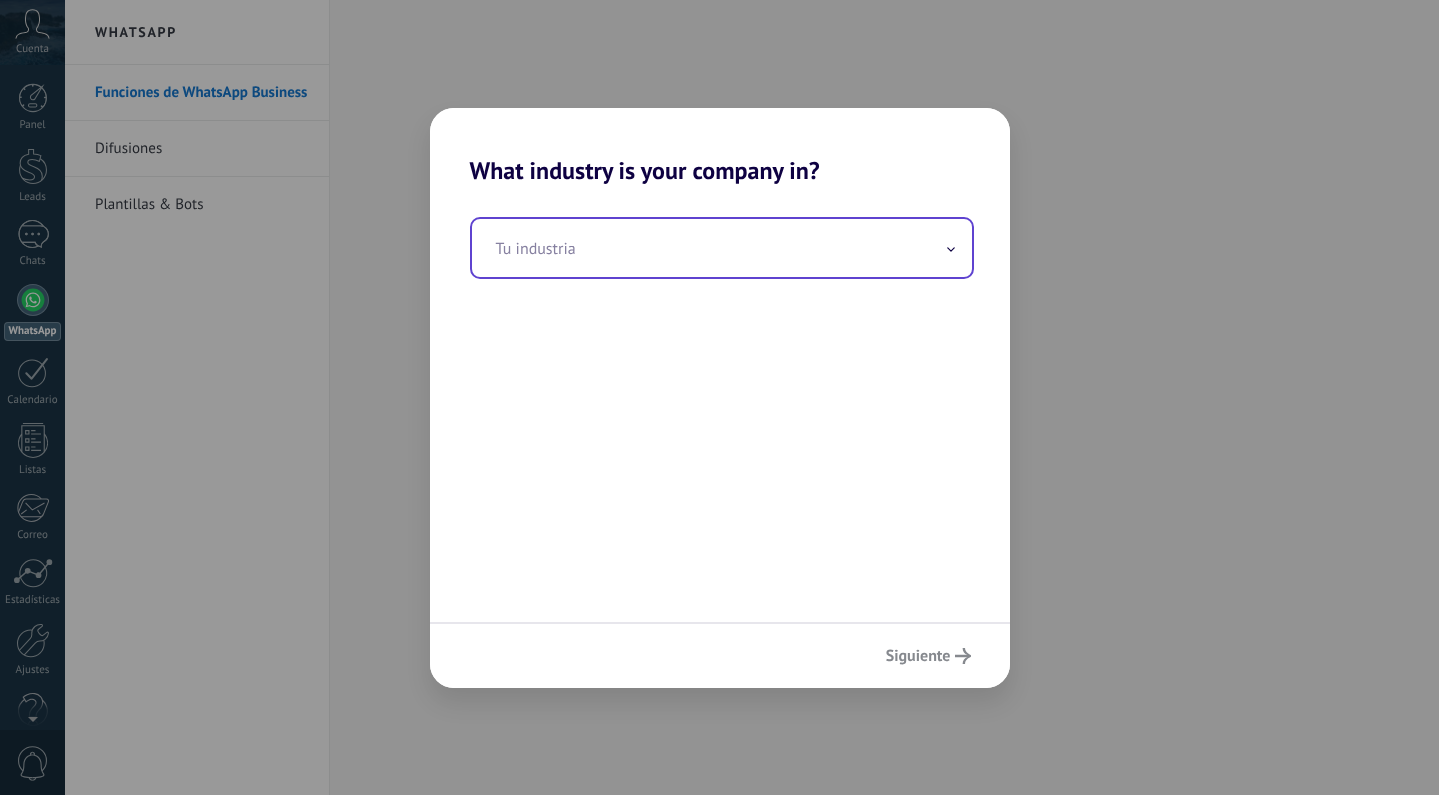 click at bounding box center [722, 248] 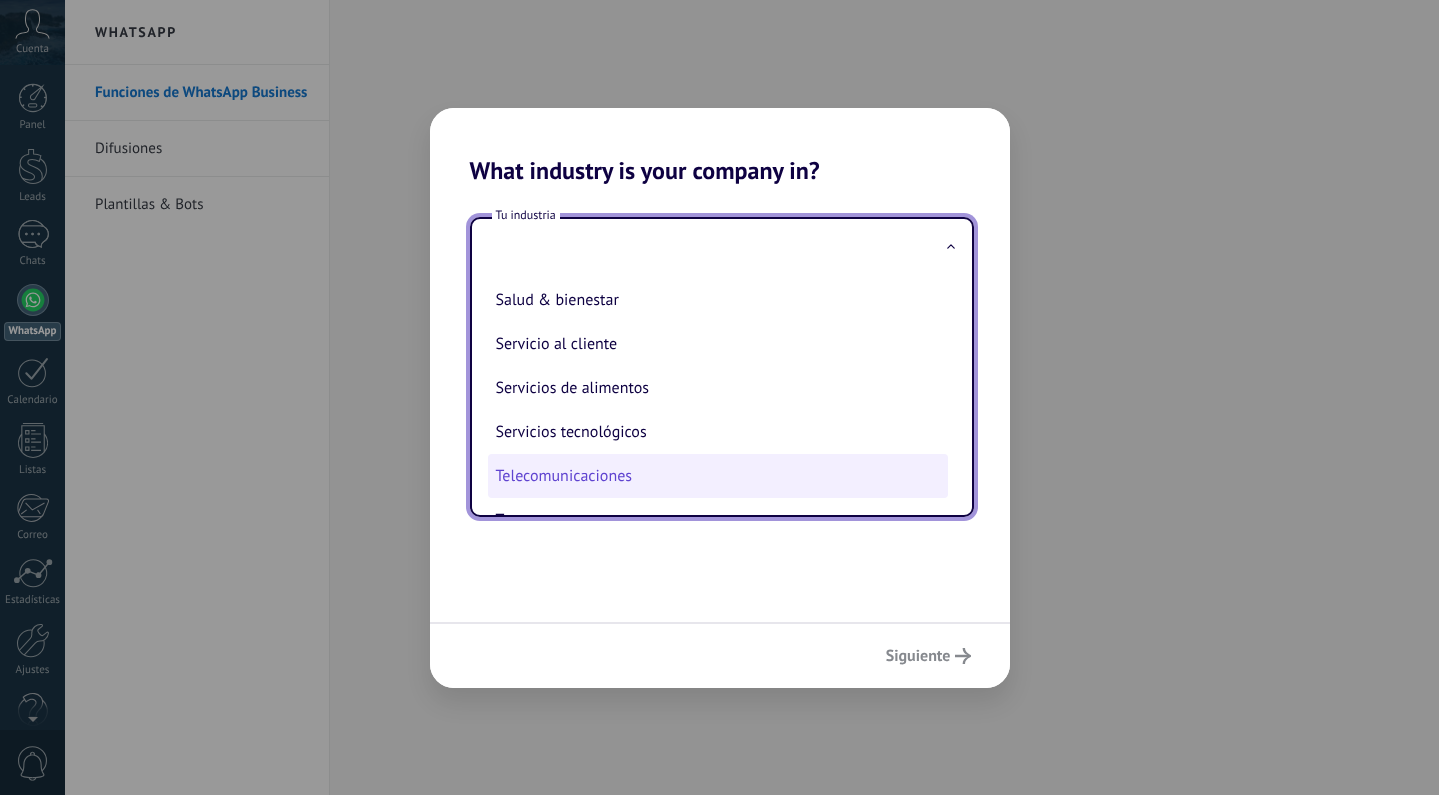 scroll, scrollTop: 438, scrollLeft: 0, axis: vertical 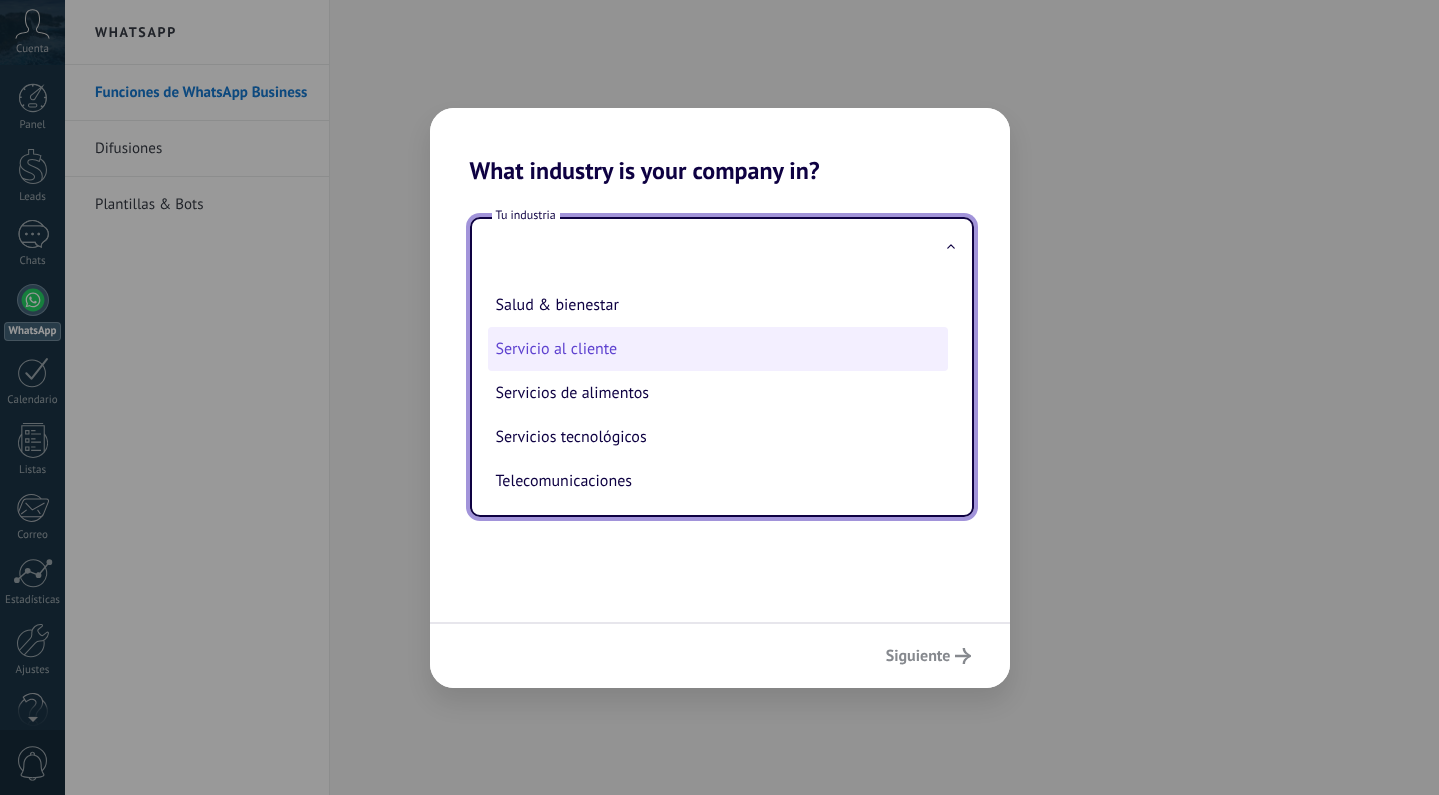 click on "Servicio al cliente" at bounding box center (718, 349) 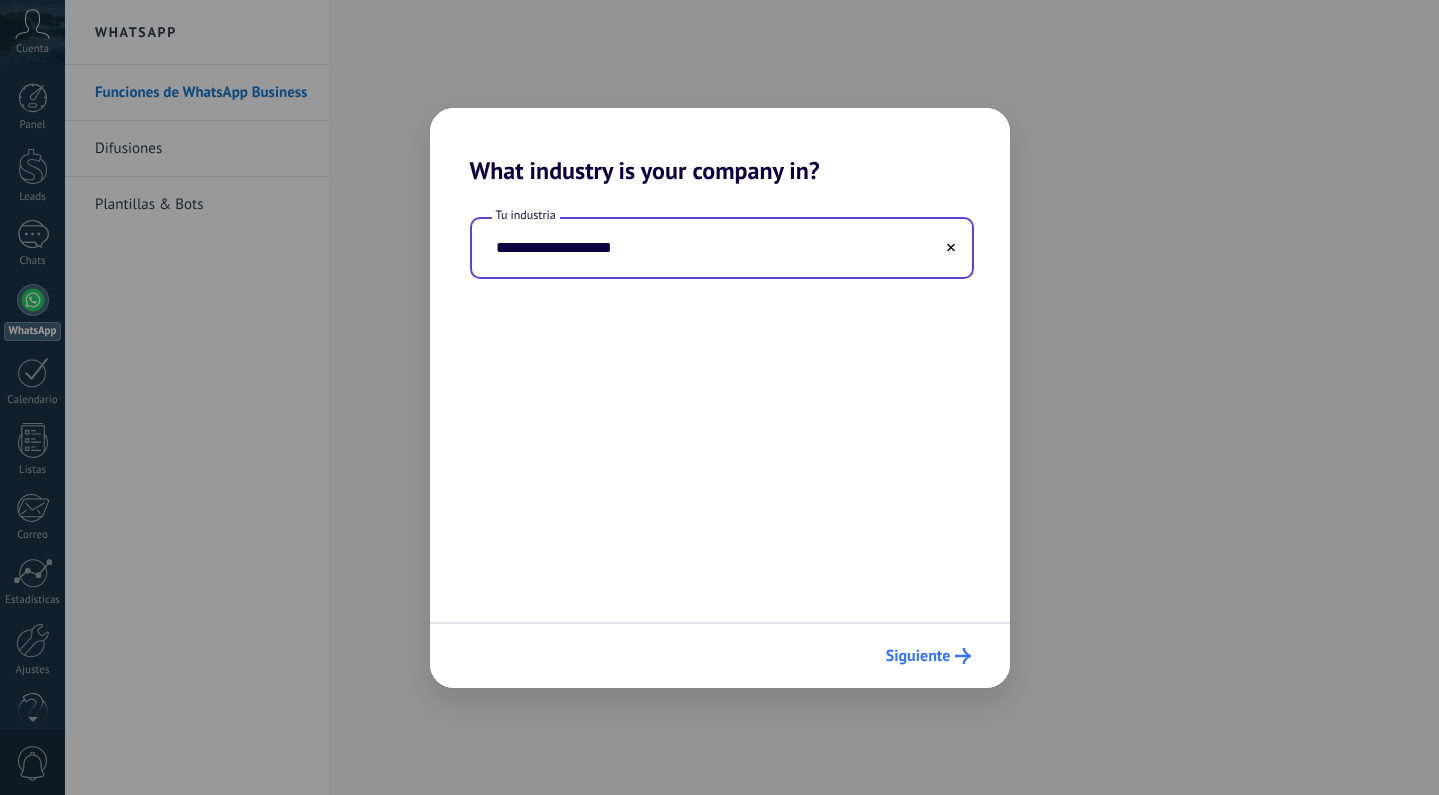 click on "Siguiente" at bounding box center [928, 656] 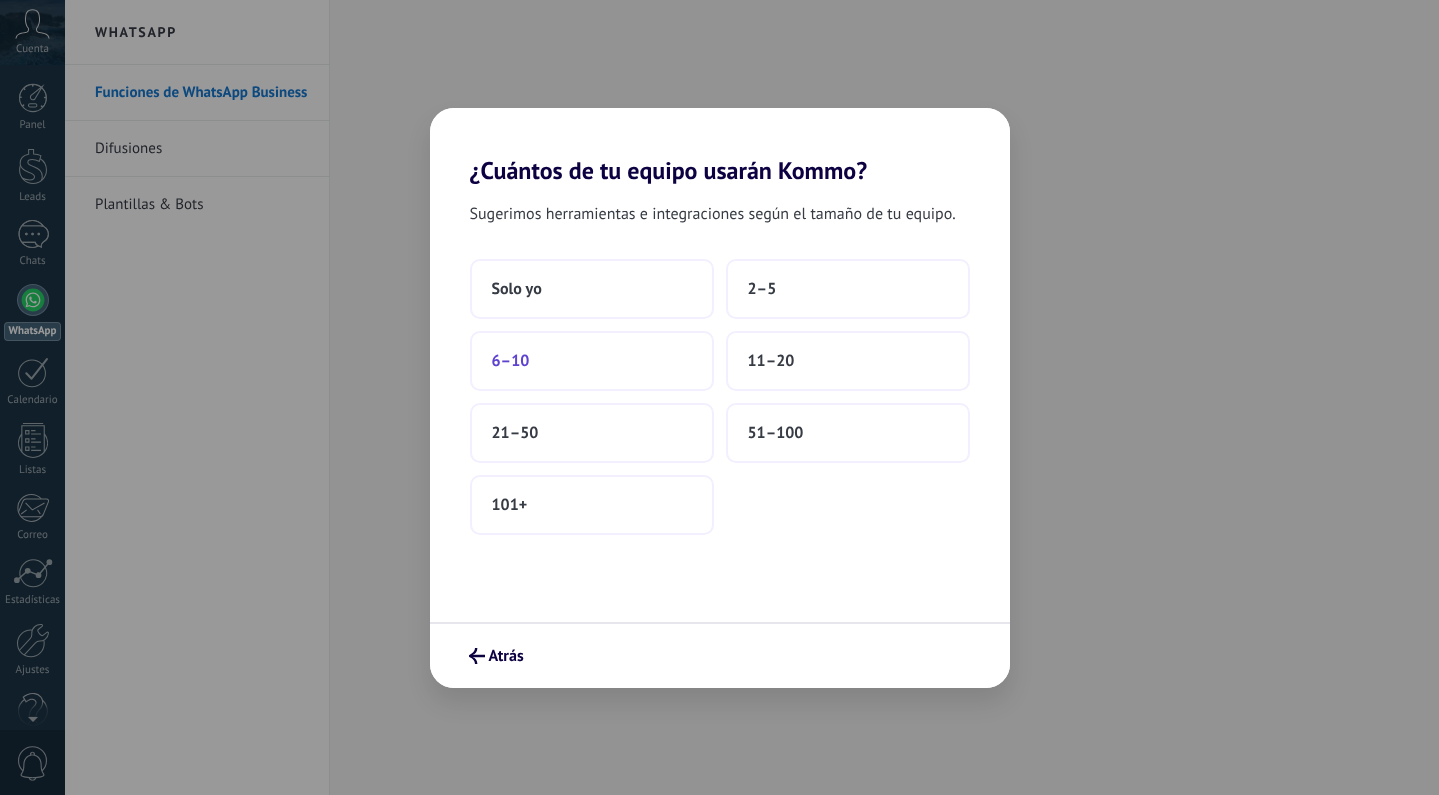 click on "6–10" at bounding box center [517, 289] 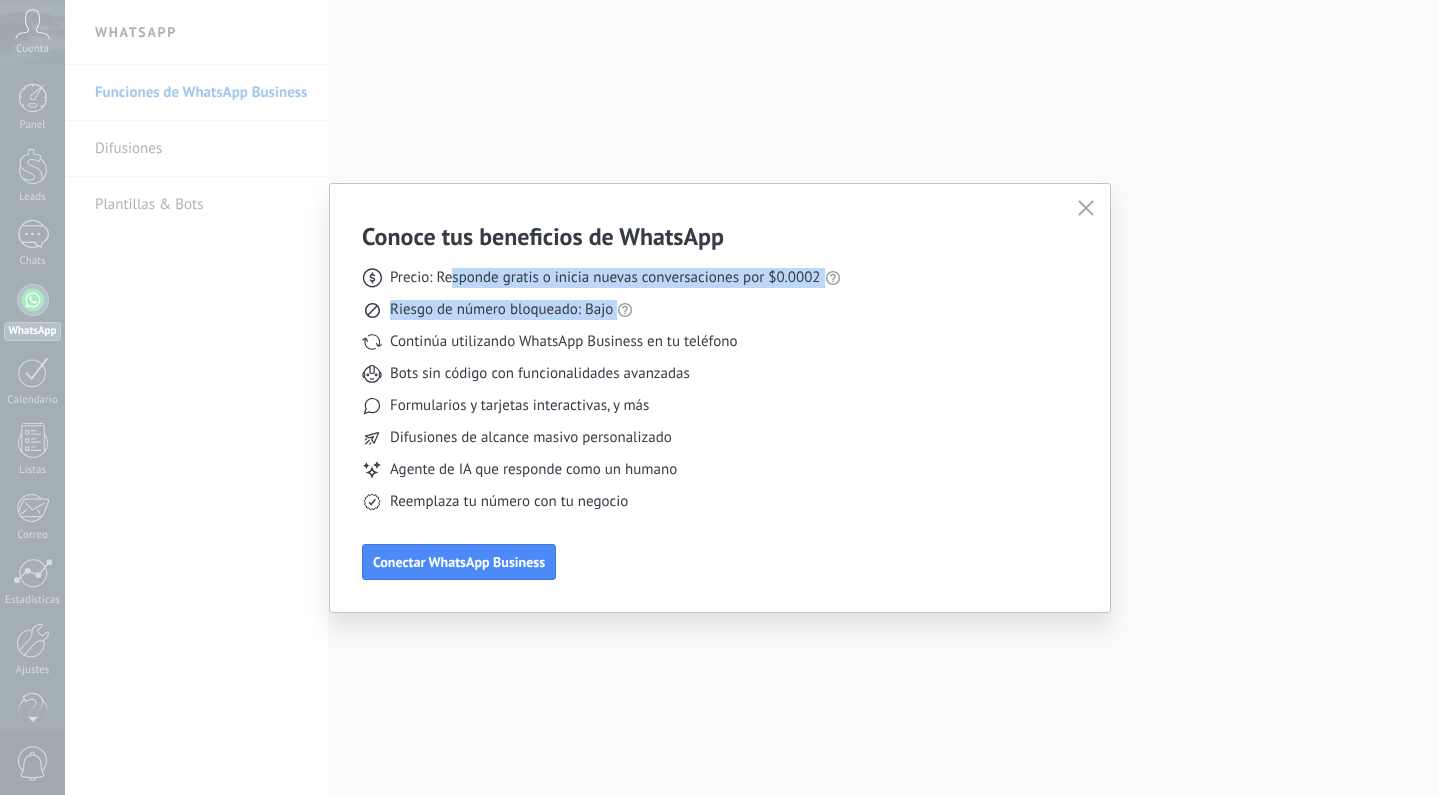 drag, startPoint x: 454, startPoint y: 285, endPoint x: 765, endPoint y: 300, distance: 311.3615 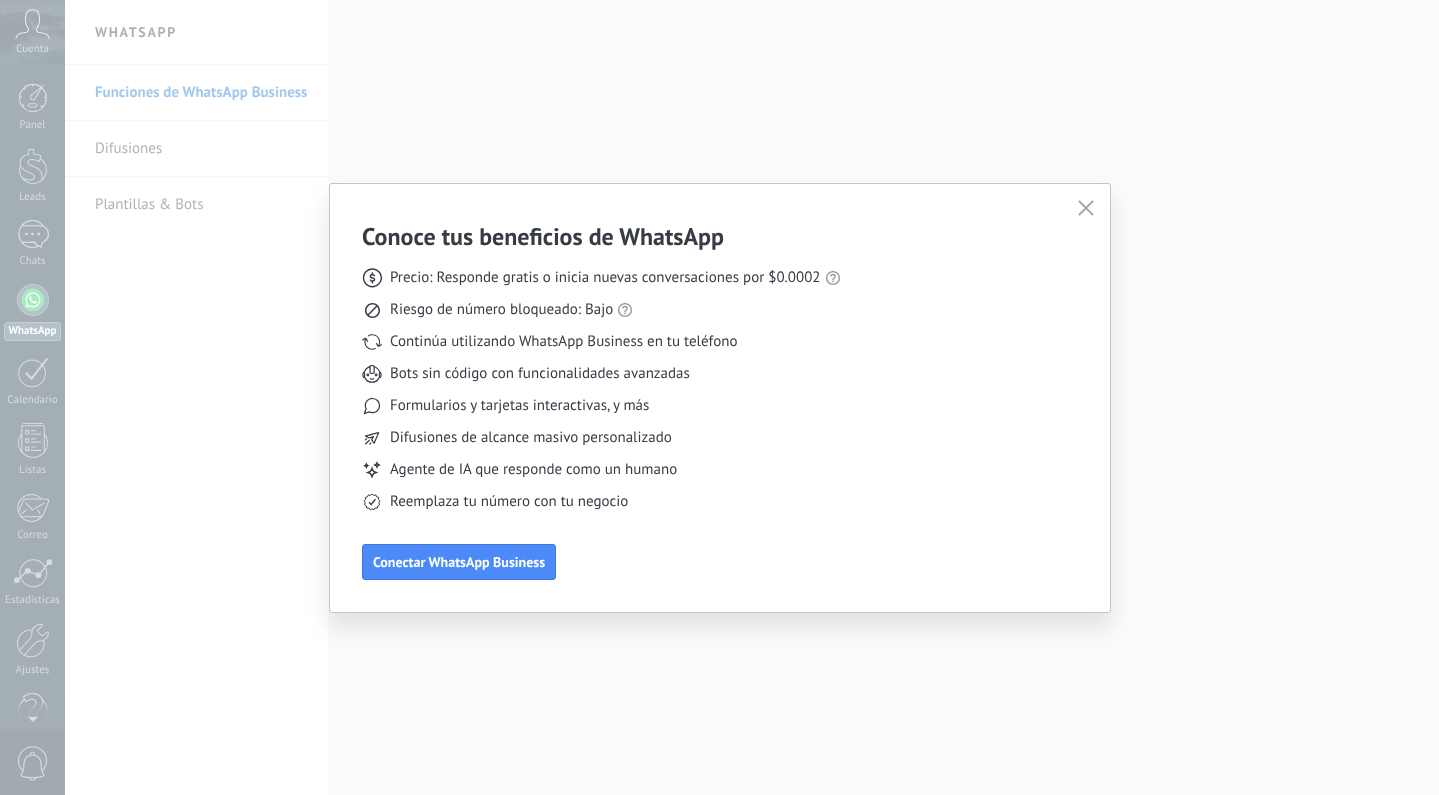 click on "Precio: Responde gratis o inicia nuevas conversaciones por $0.0002 Riesgo de número bloqueado: Bajo Continúa utilizando WhatsApp Business en tu teléfono Bots sin código con funcionalidades avanzadas Formularios y tarjetas interactivas, y más Difusiones de alcance masivo personalizado Agente de IA que responde como un humano Reemplaza tu número con tu negocio" at bounding box center [601, 382] 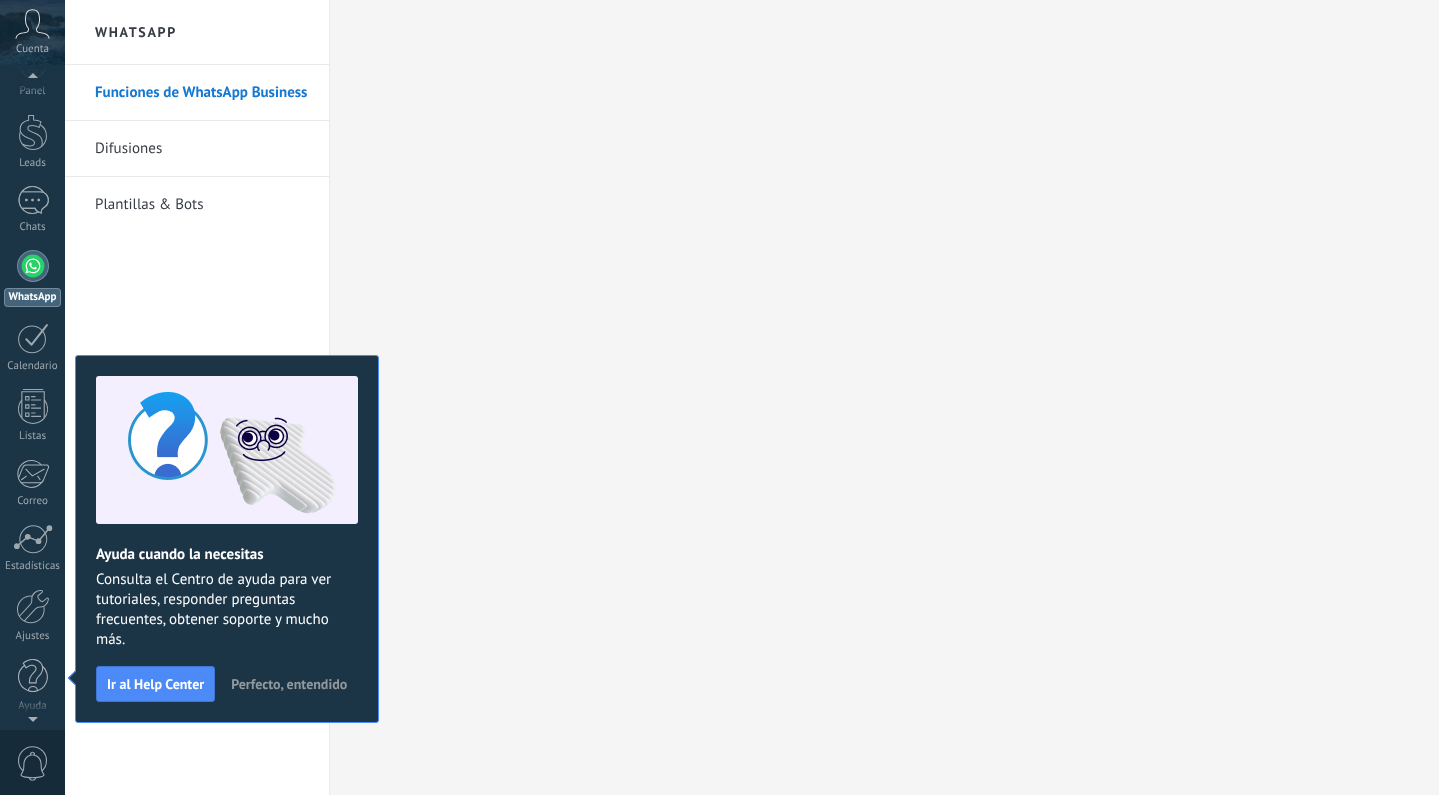 scroll, scrollTop: 0, scrollLeft: 0, axis: both 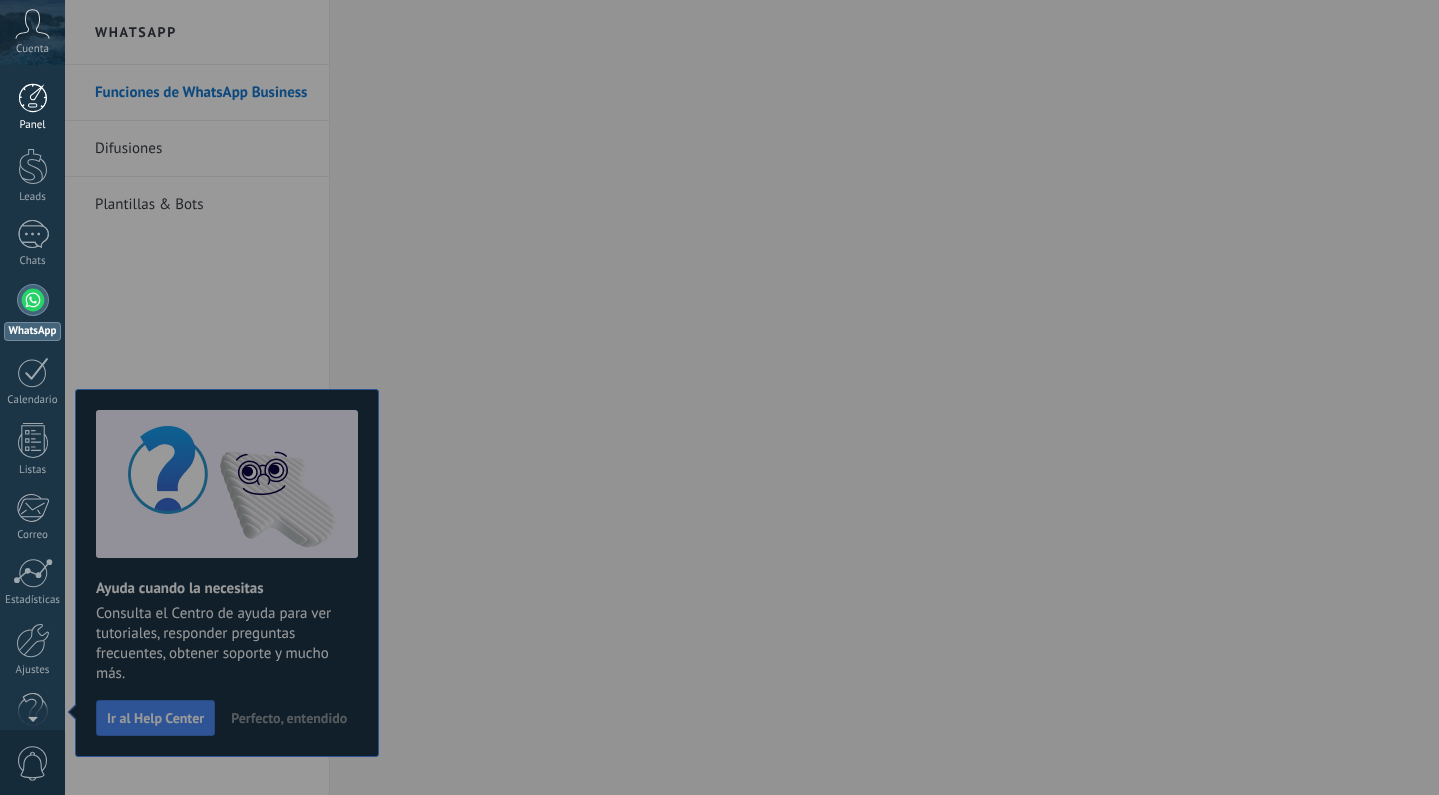 click on "Panel" at bounding box center [32, 107] 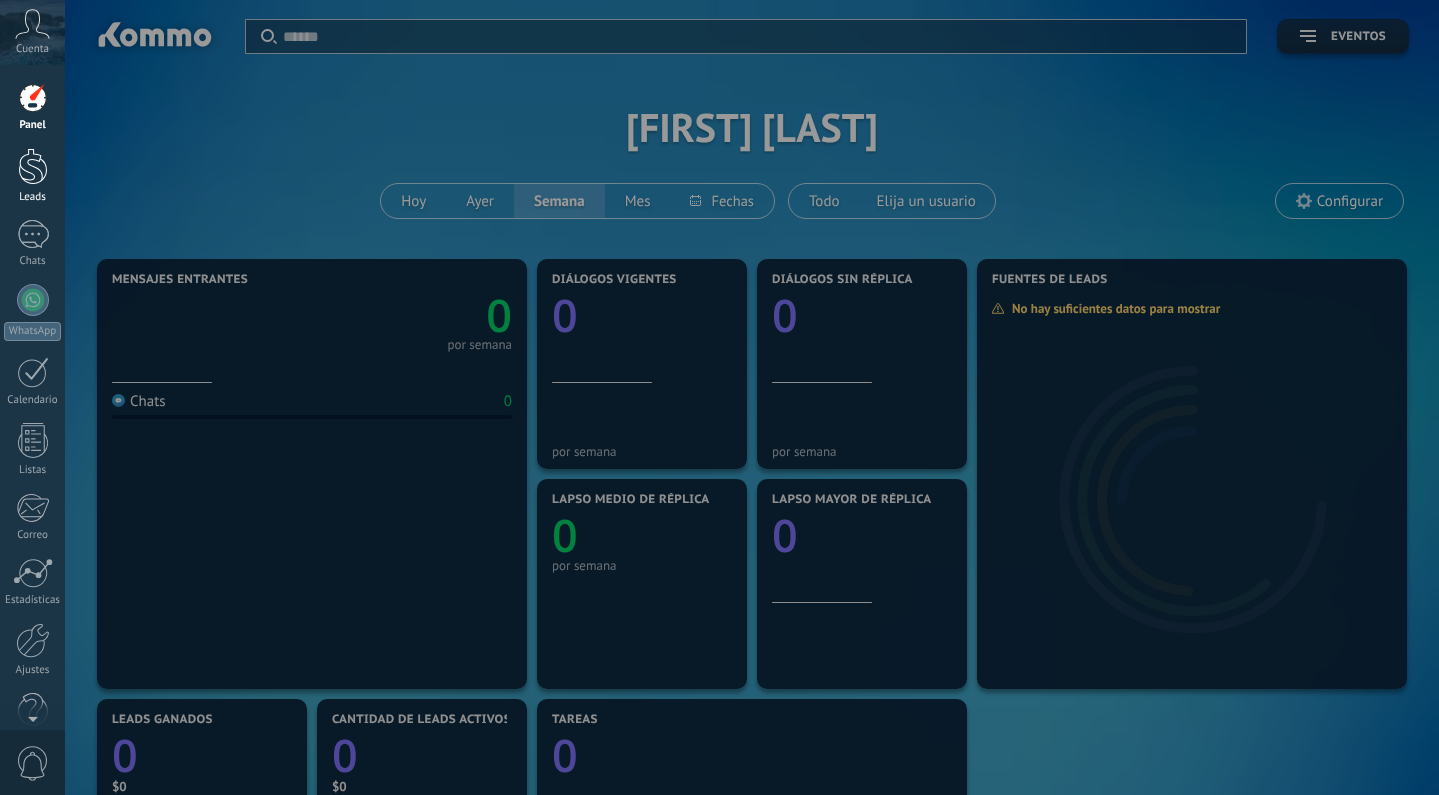click at bounding box center [33, 166] 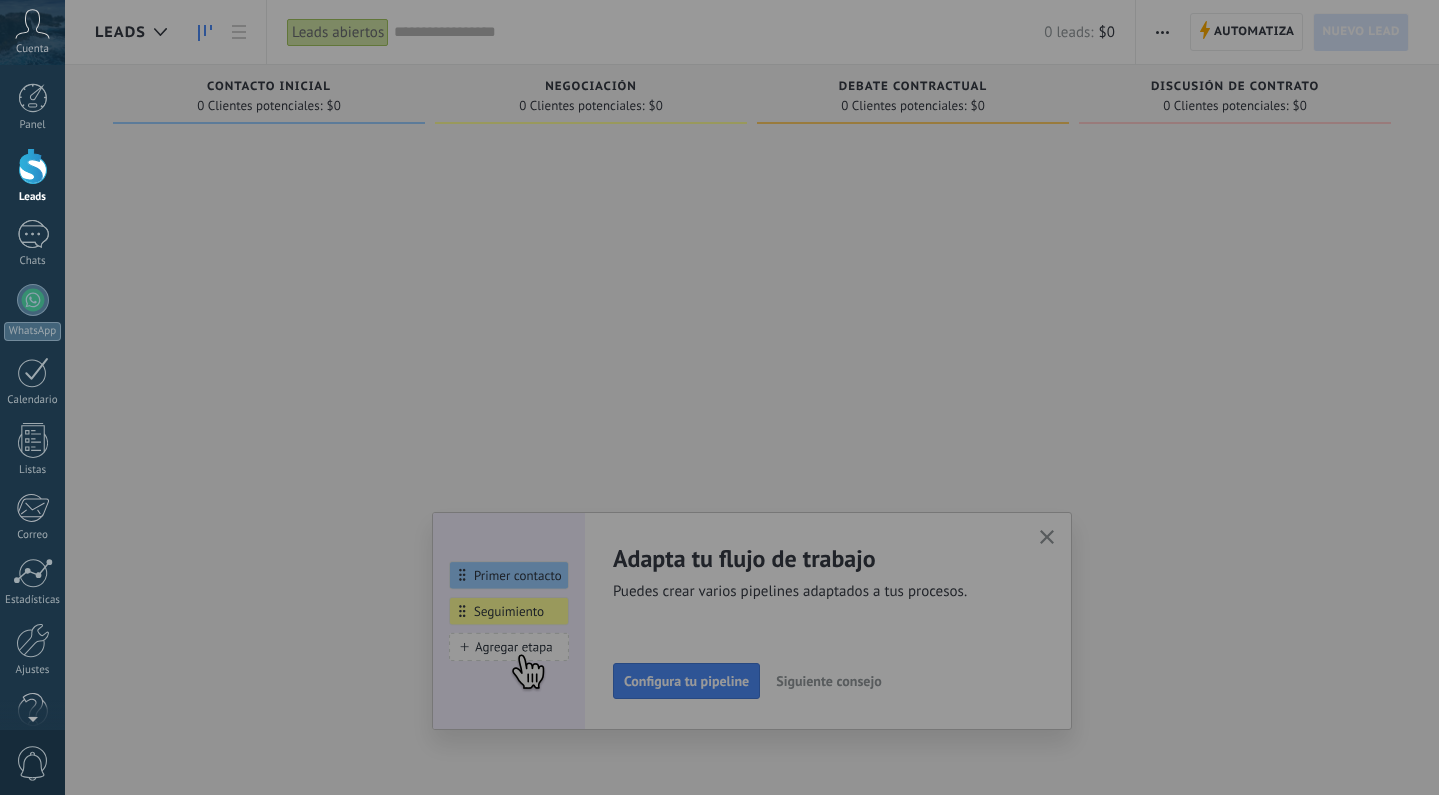 click at bounding box center (784, 397) 